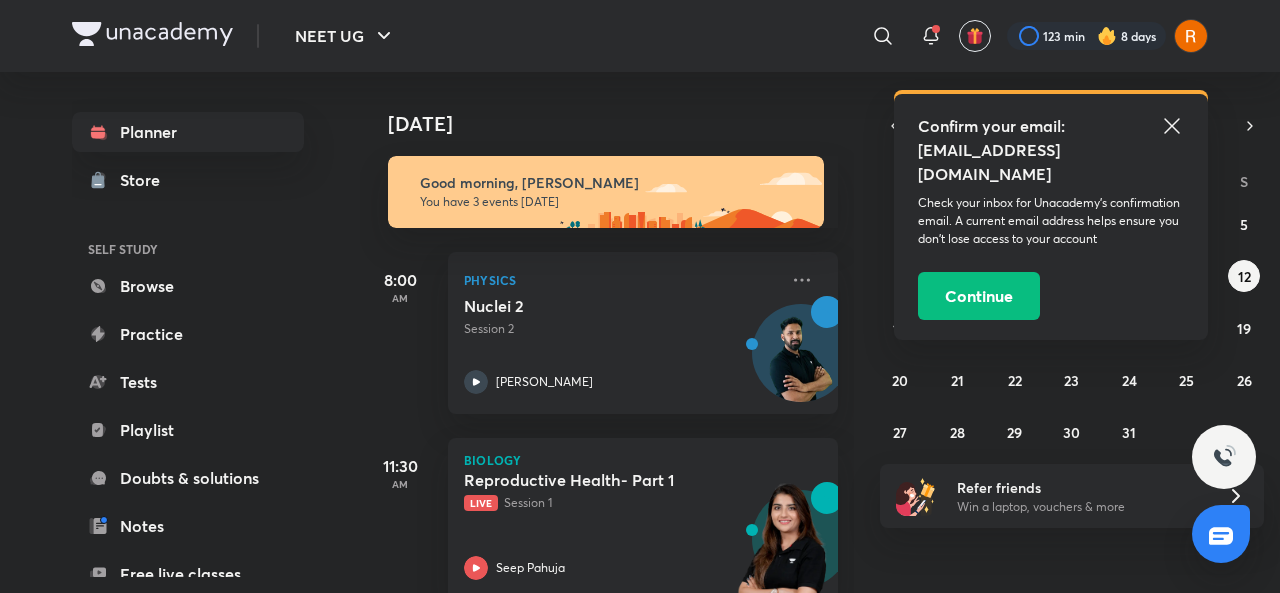 scroll, scrollTop: 0, scrollLeft: 0, axis: both 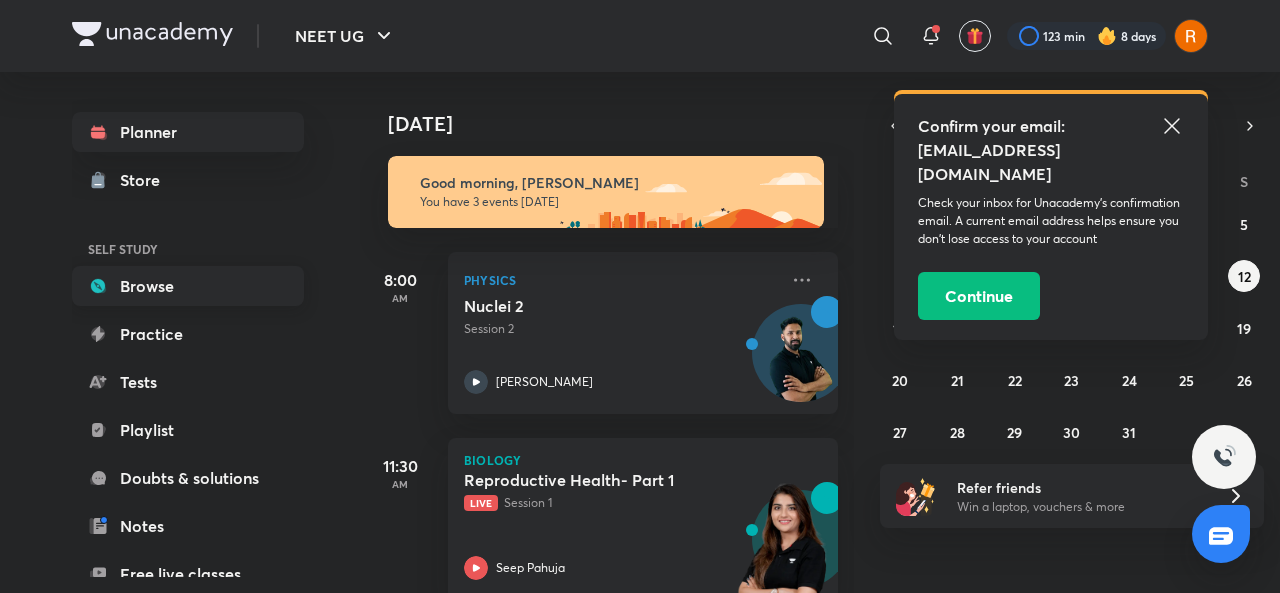 click on "Browse" at bounding box center [188, 286] 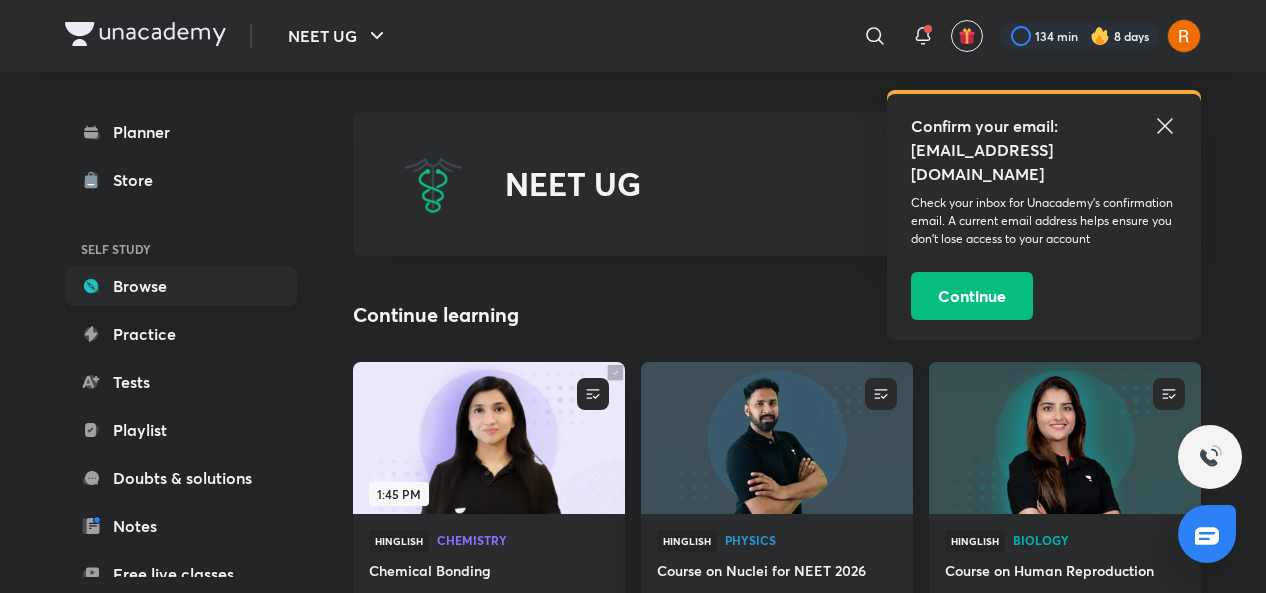 click on "Hinglish Biology Course on Human Reproduction Ended on Jul 10, 2025 • 10 lessons Seep Pahuja" at bounding box center [1065, 594] 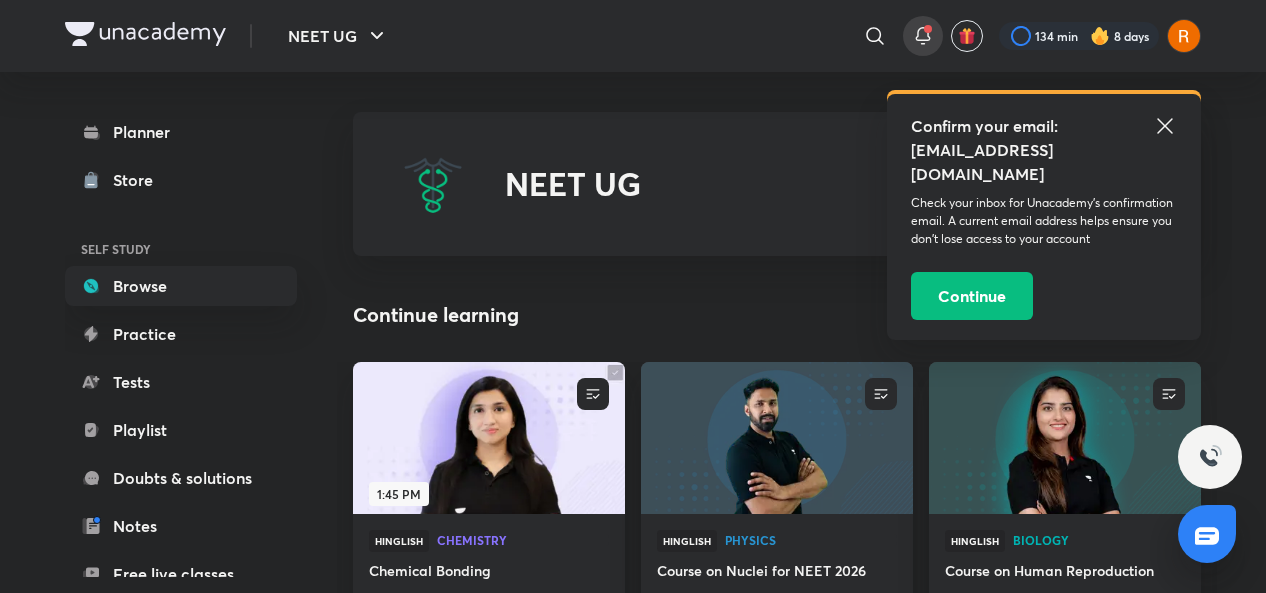 click 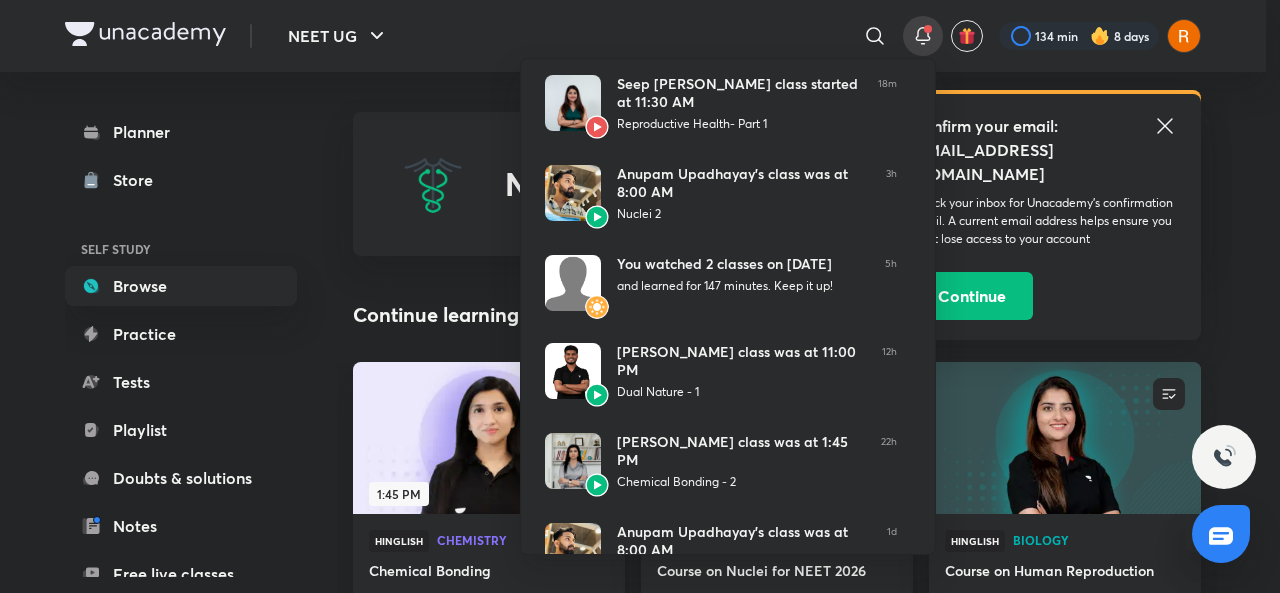 click at bounding box center [640, 296] 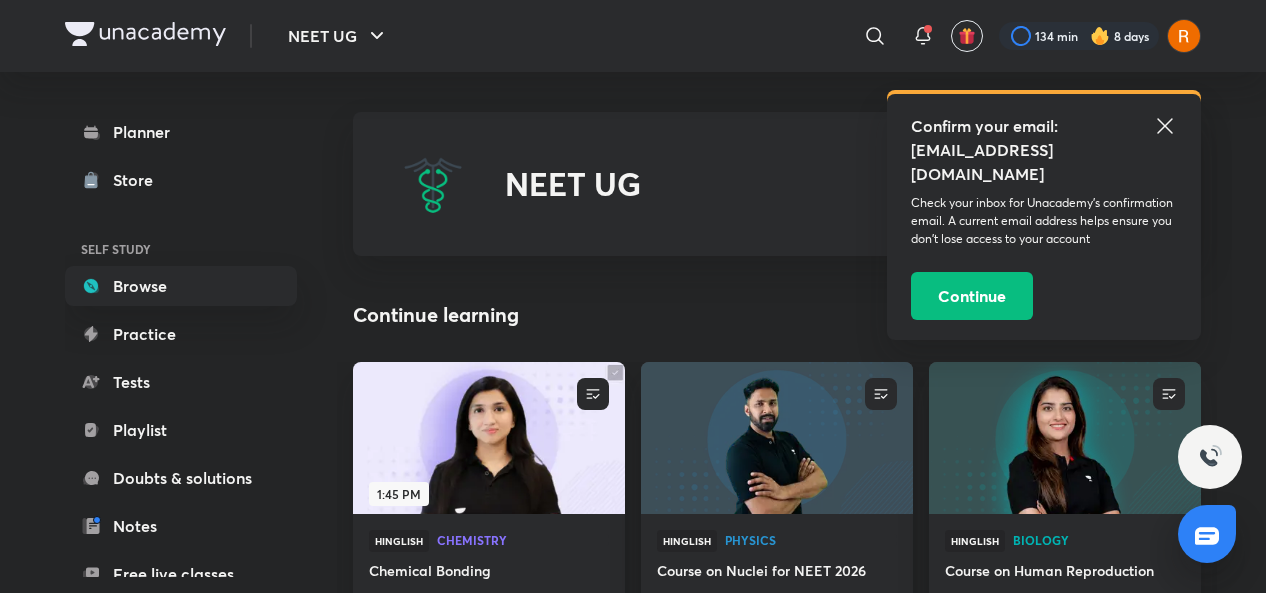 click at bounding box center [1064, 437] 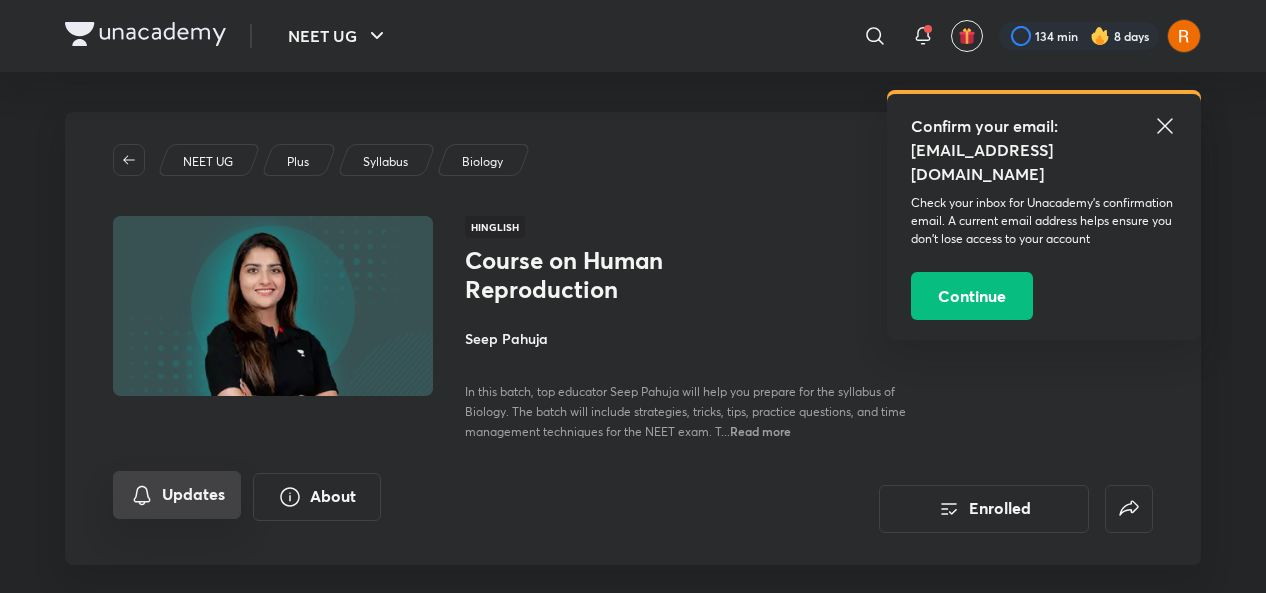 click on "Updates" at bounding box center (177, 495) 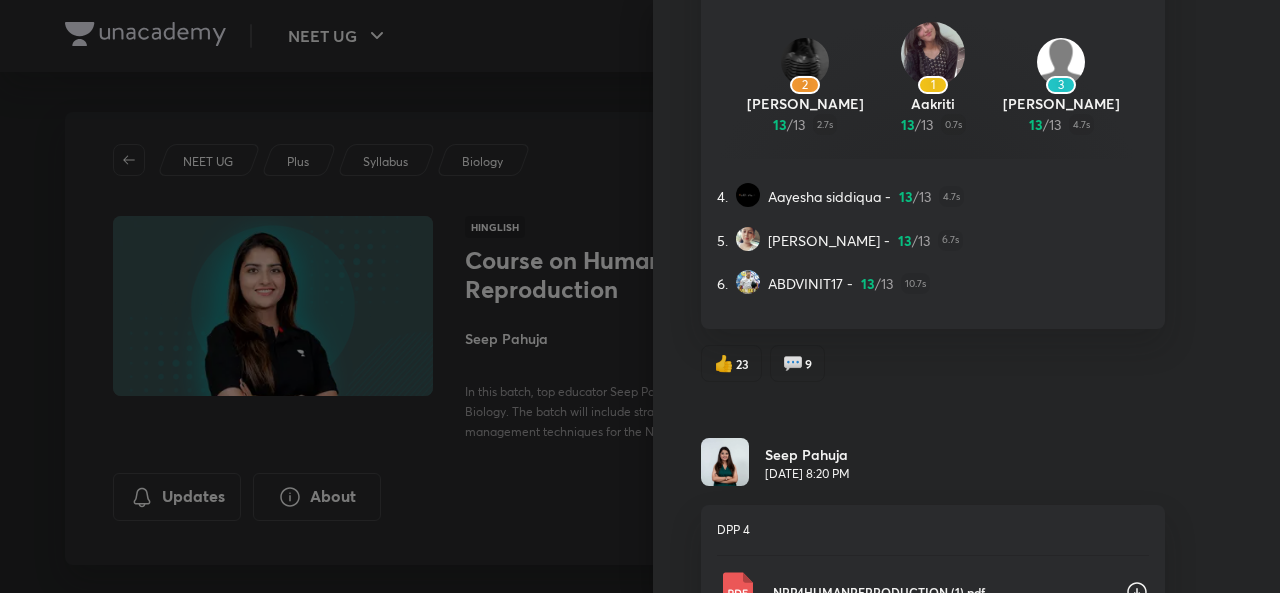 scroll, scrollTop: 1645, scrollLeft: 0, axis: vertical 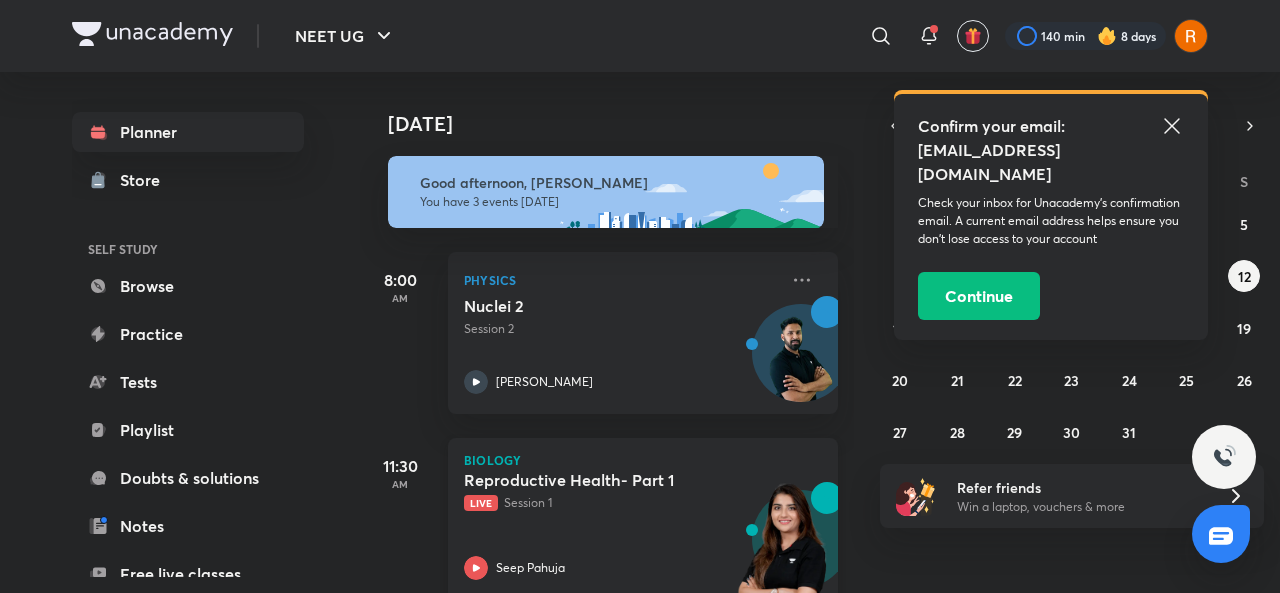 click 